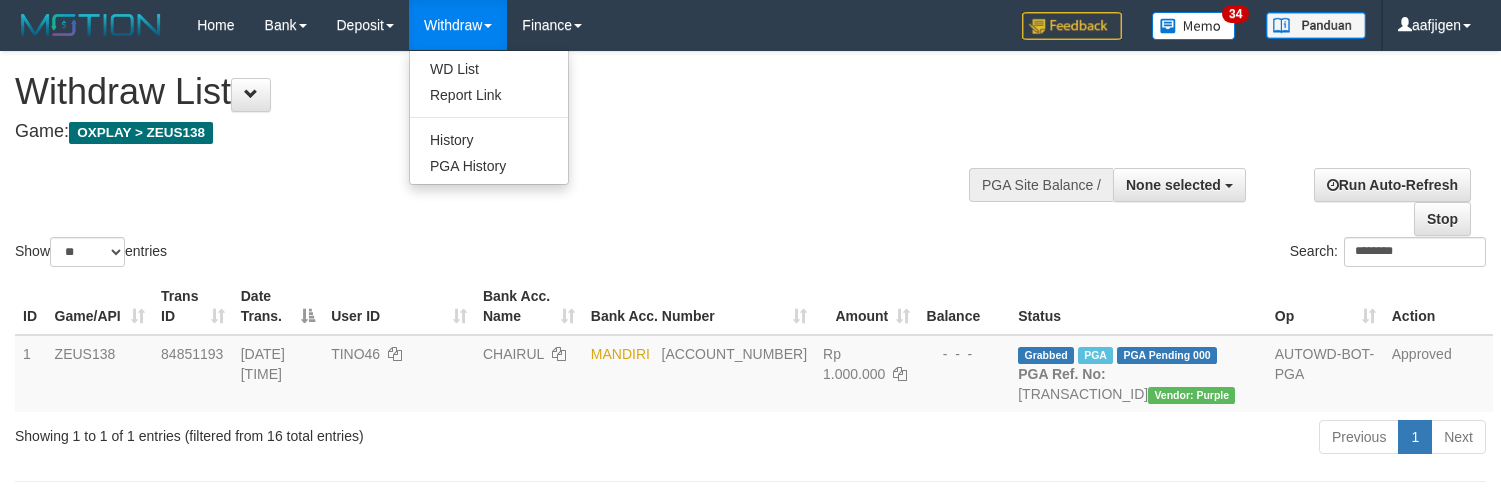 select 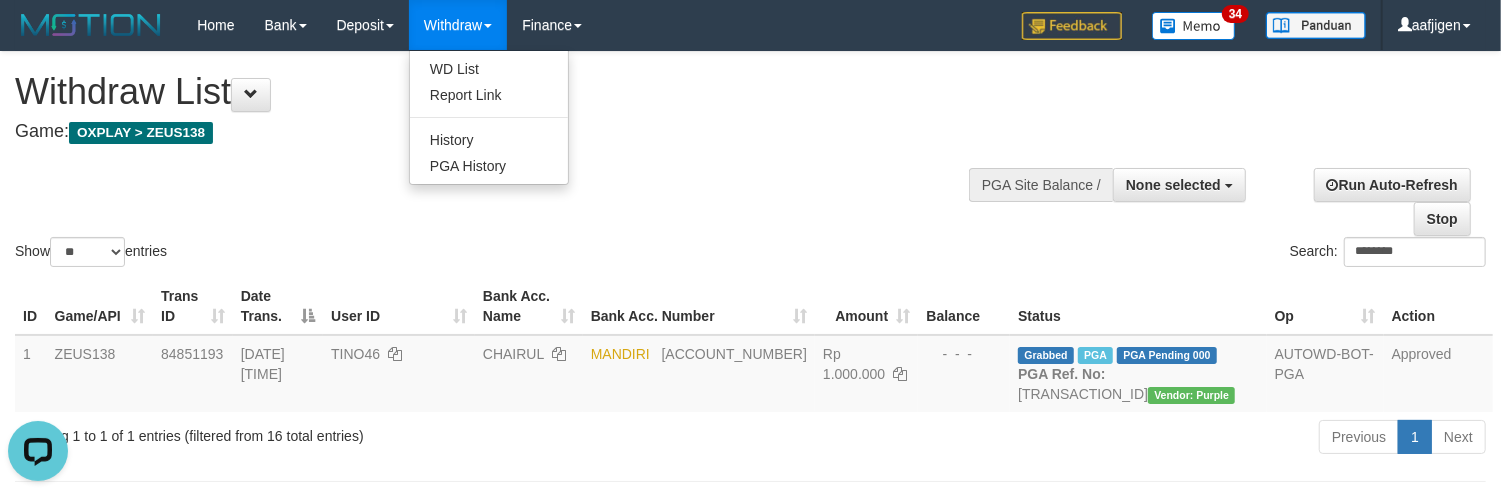 scroll, scrollTop: 0, scrollLeft: 0, axis: both 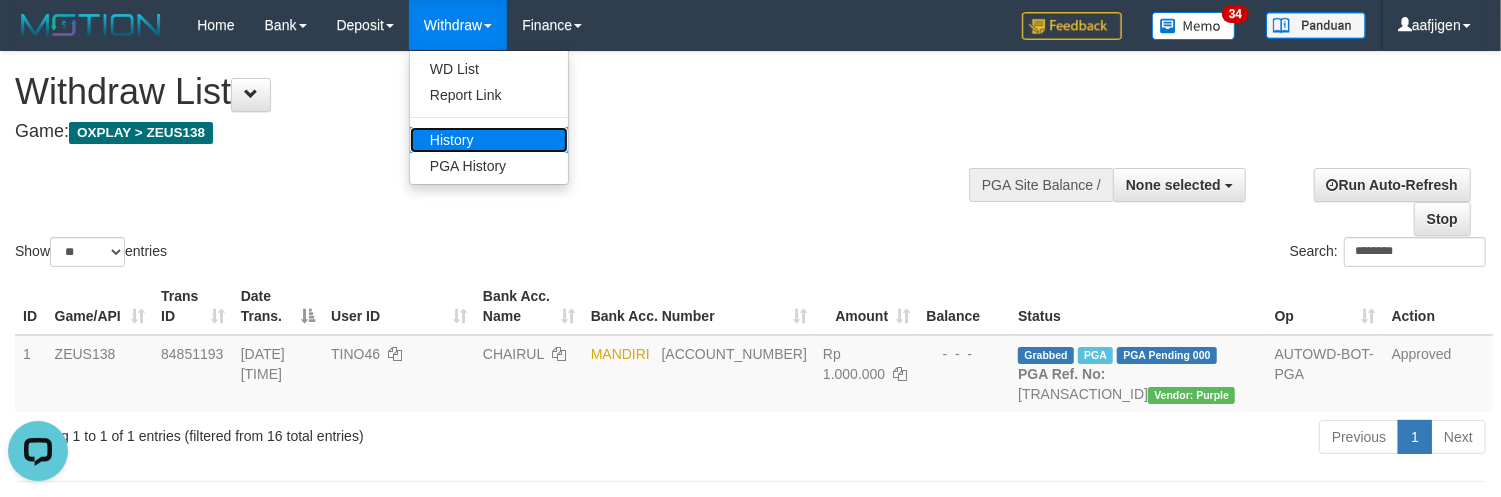 click on "History" at bounding box center (489, 140) 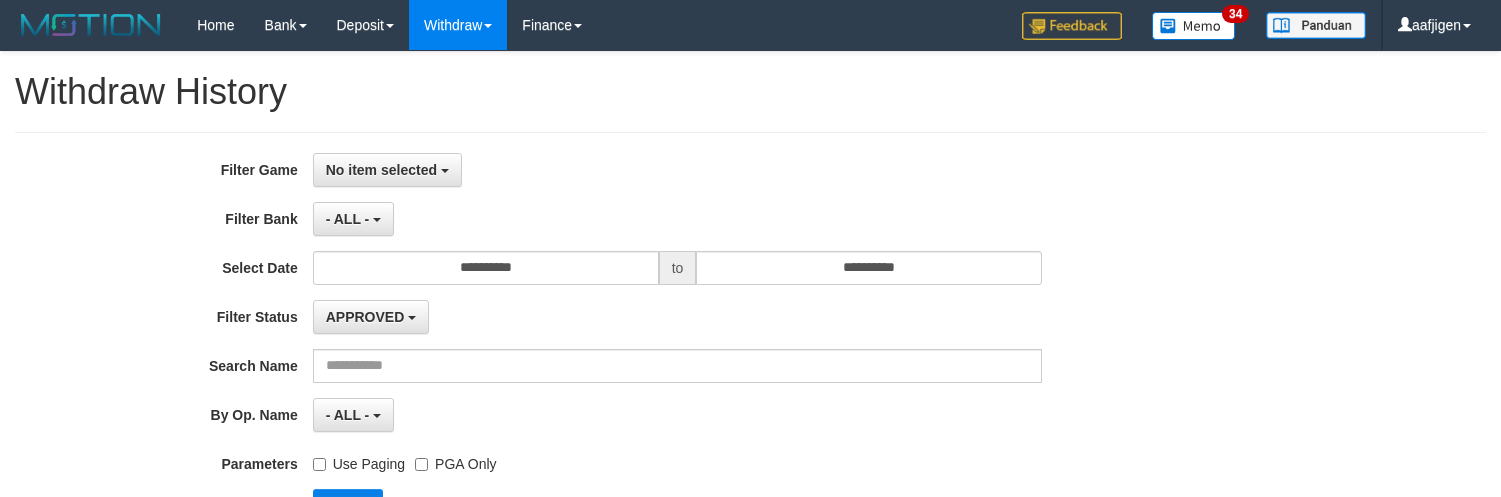 scroll, scrollTop: 0, scrollLeft: 0, axis: both 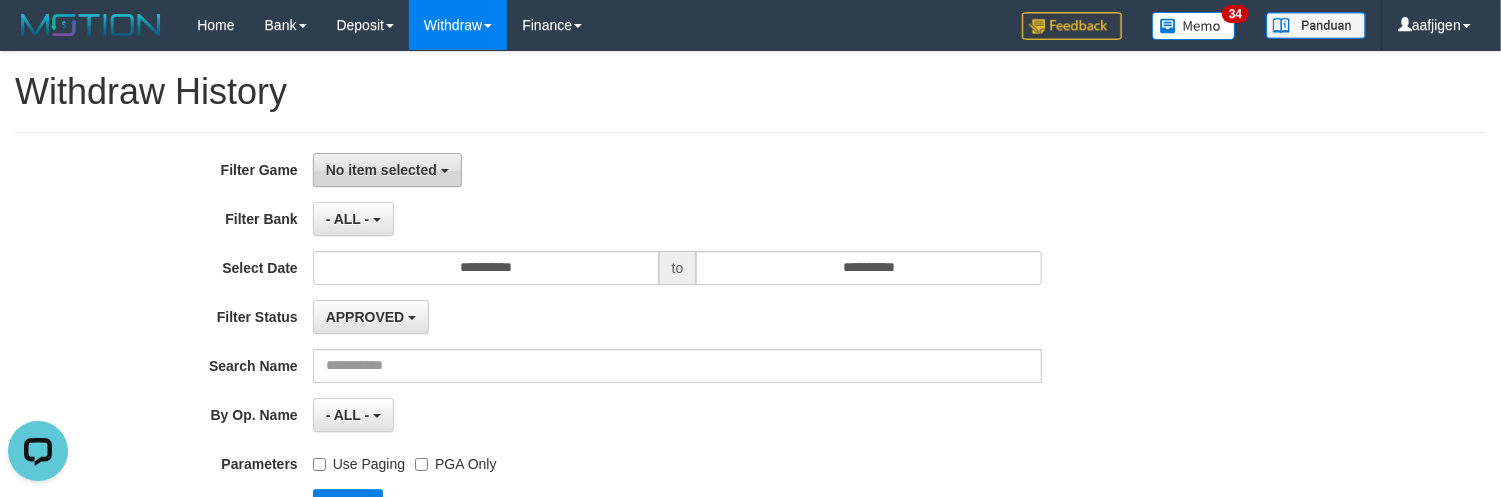 click on "No item selected" at bounding box center (381, 170) 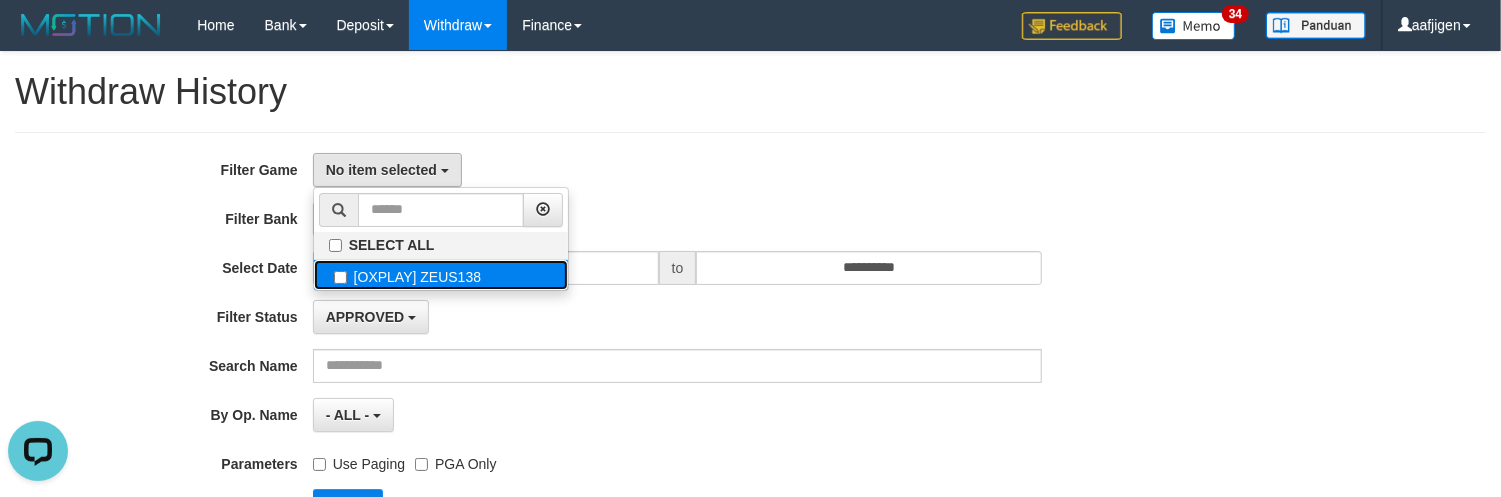 click on "[OXPLAY] ZEUS138" at bounding box center (441, 275) 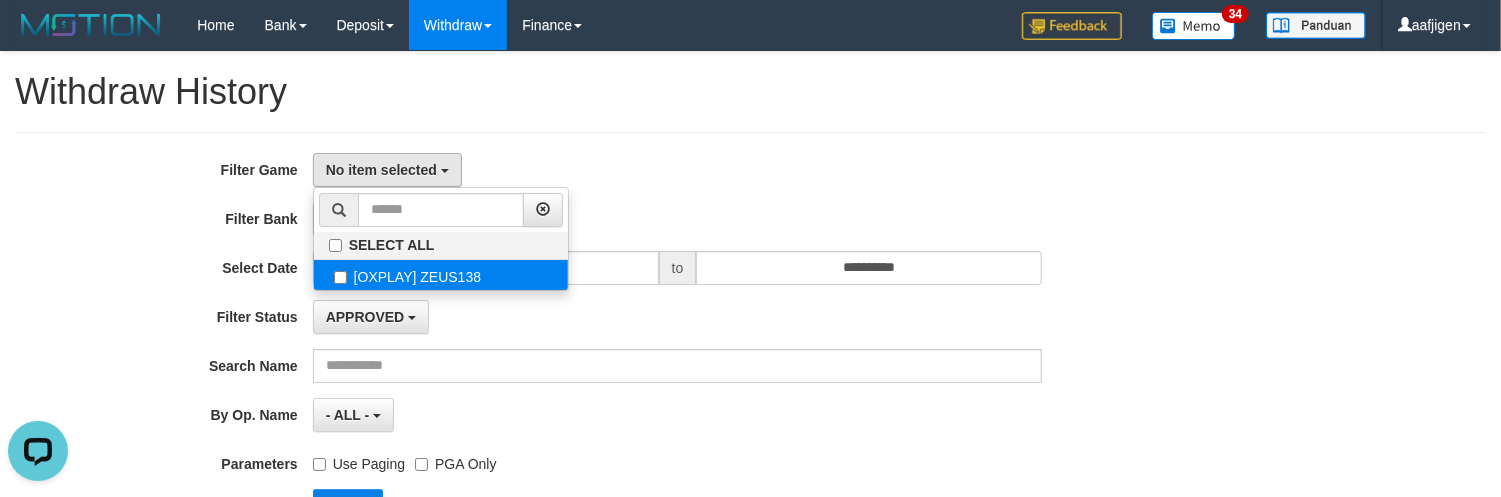 select on "***" 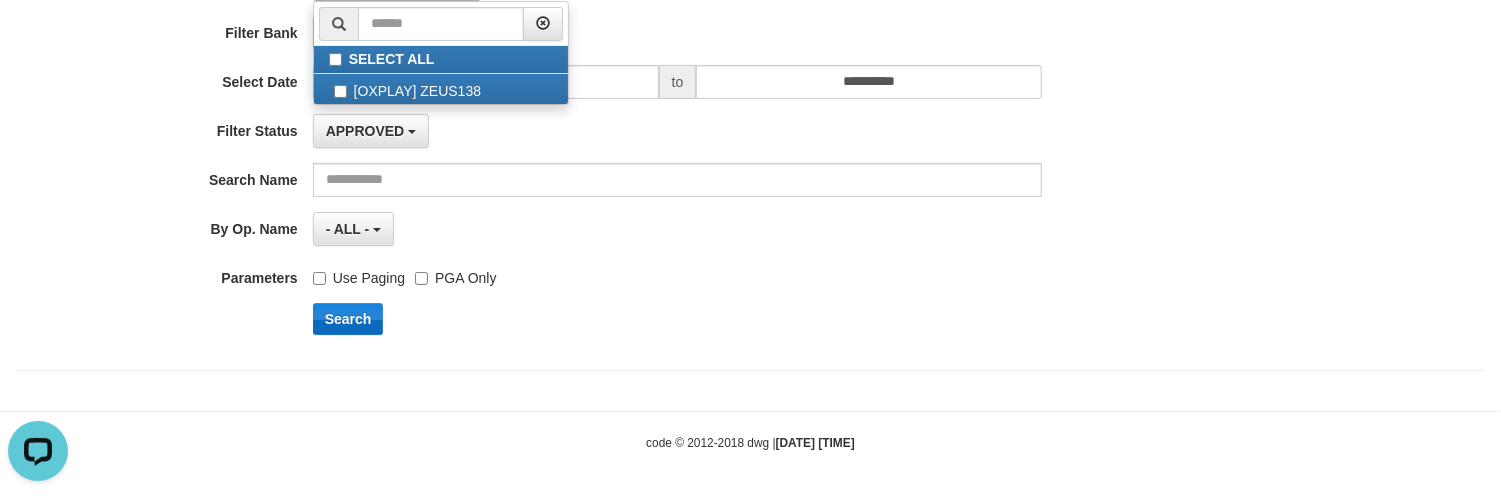 scroll, scrollTop: 194, scrollLeft: 0, axis: vertical 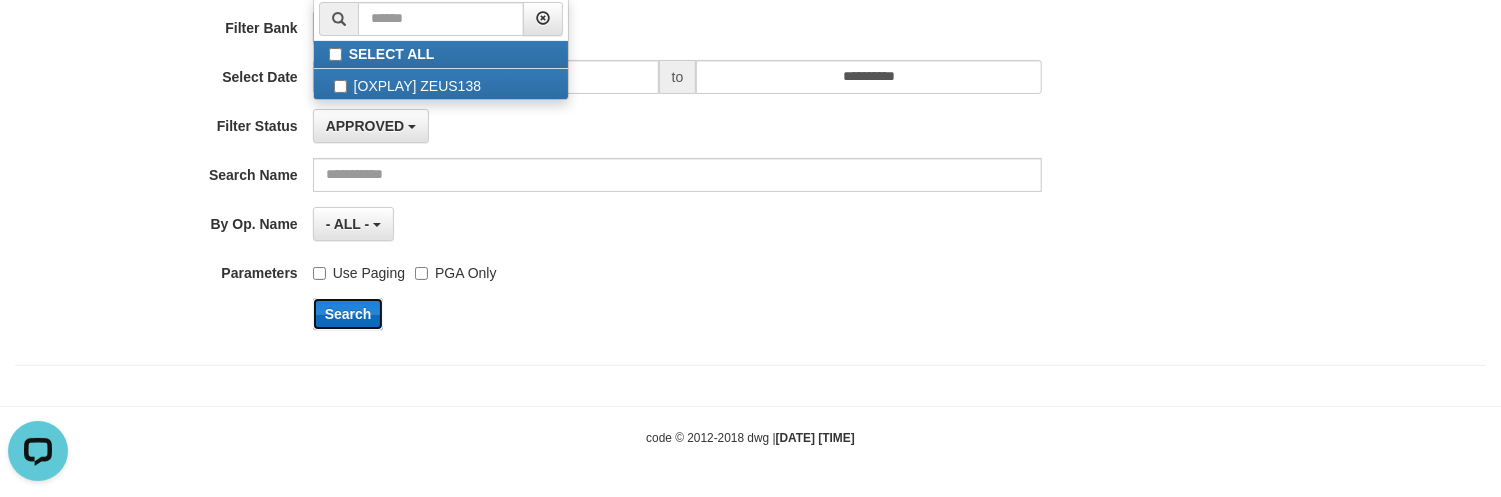 click on "Search" at bounding box center (348, 314) 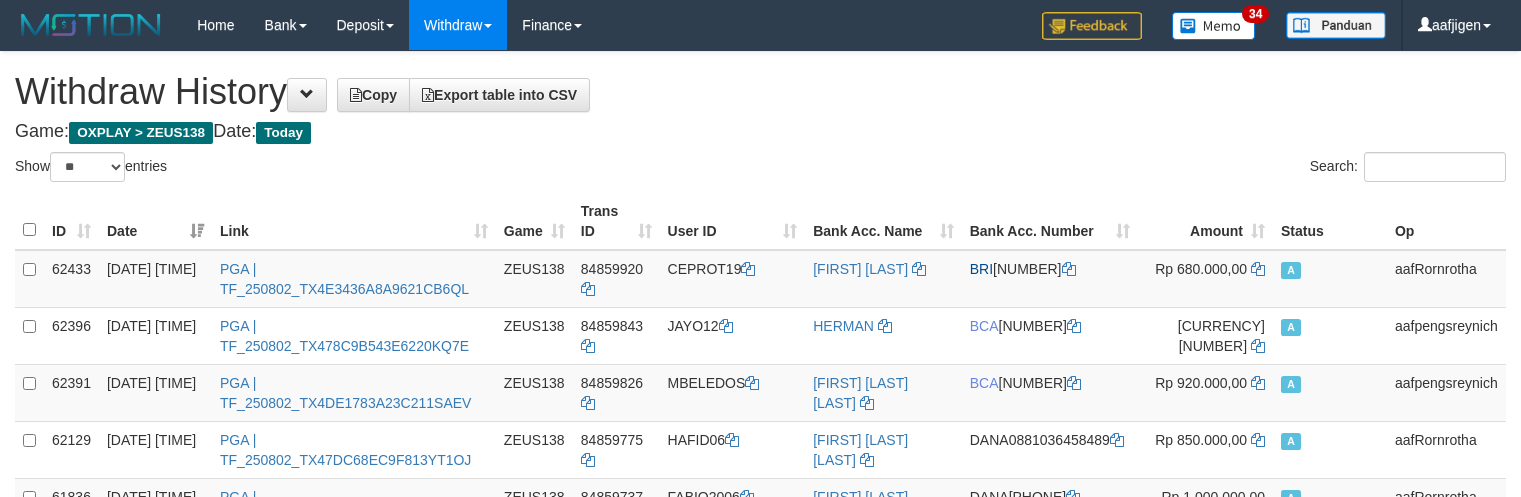 select on "**" 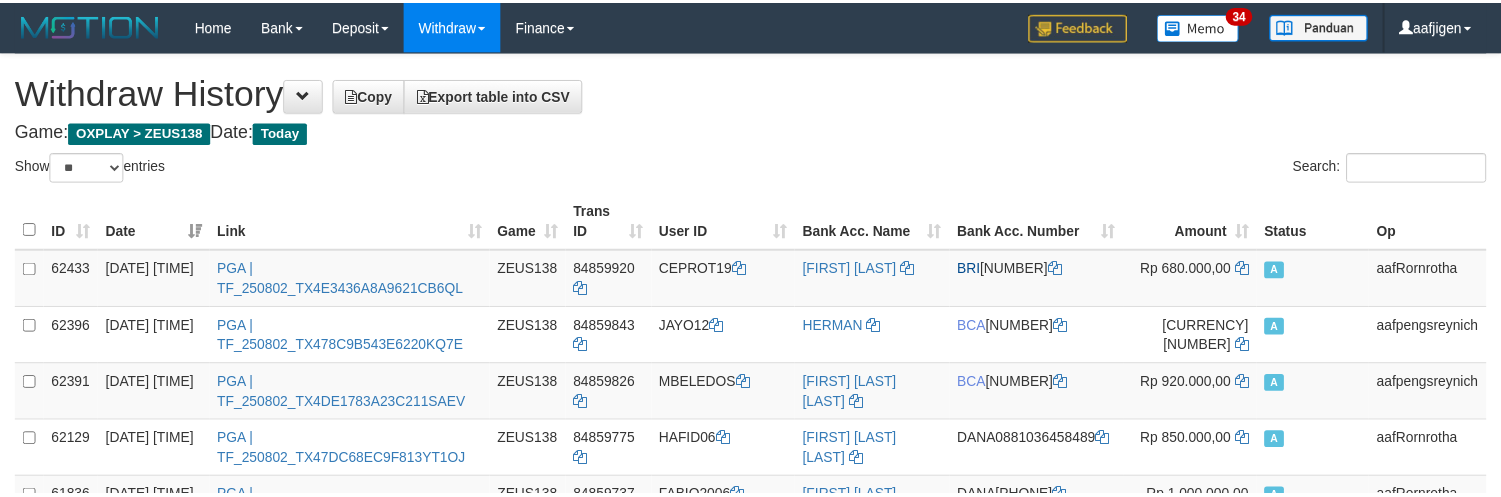 scroll, scrollTop: 0, scrollLeft: 0, axis: both 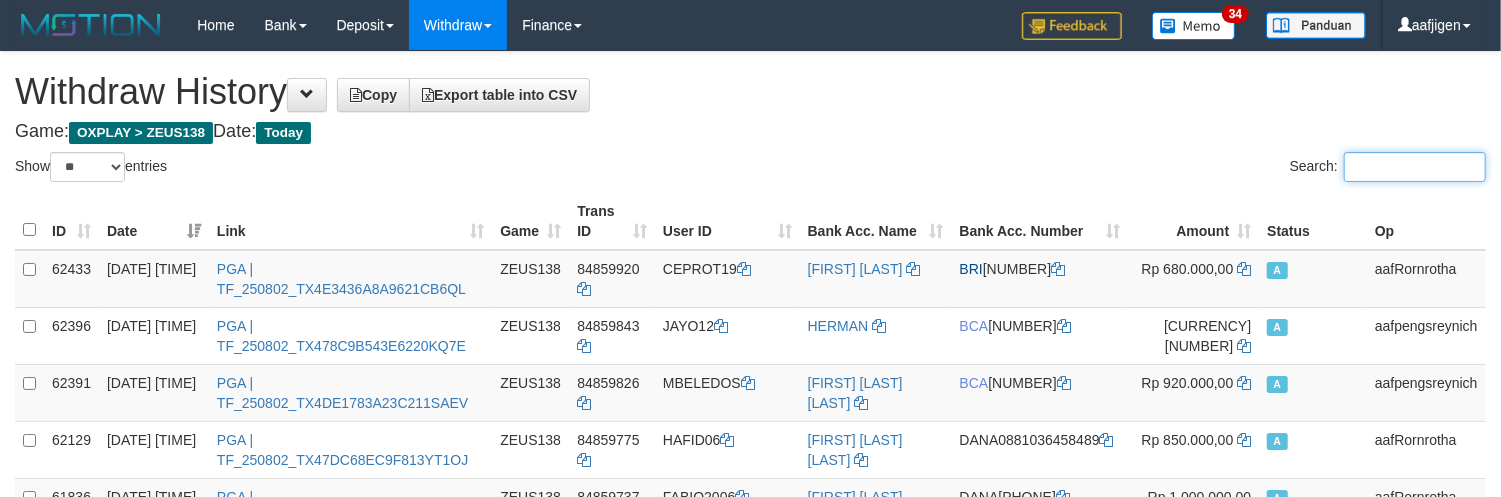 click on "Search:" at bounding box center [1415, 167] 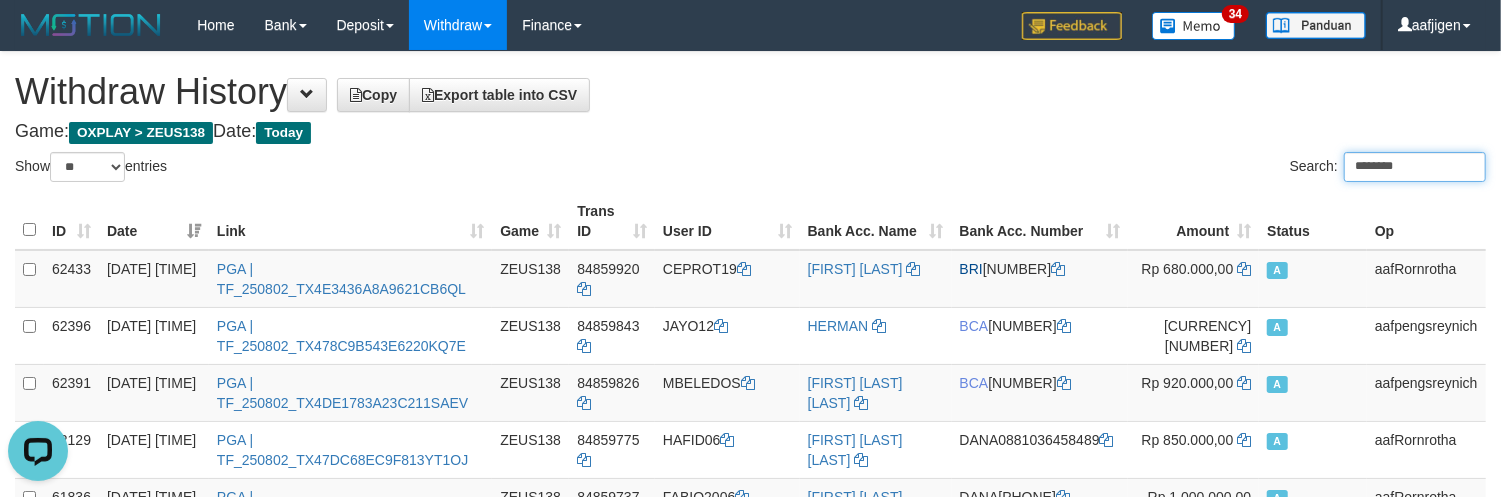 scroll, scrollTop: 0, scrollLeft: 0, axis: both 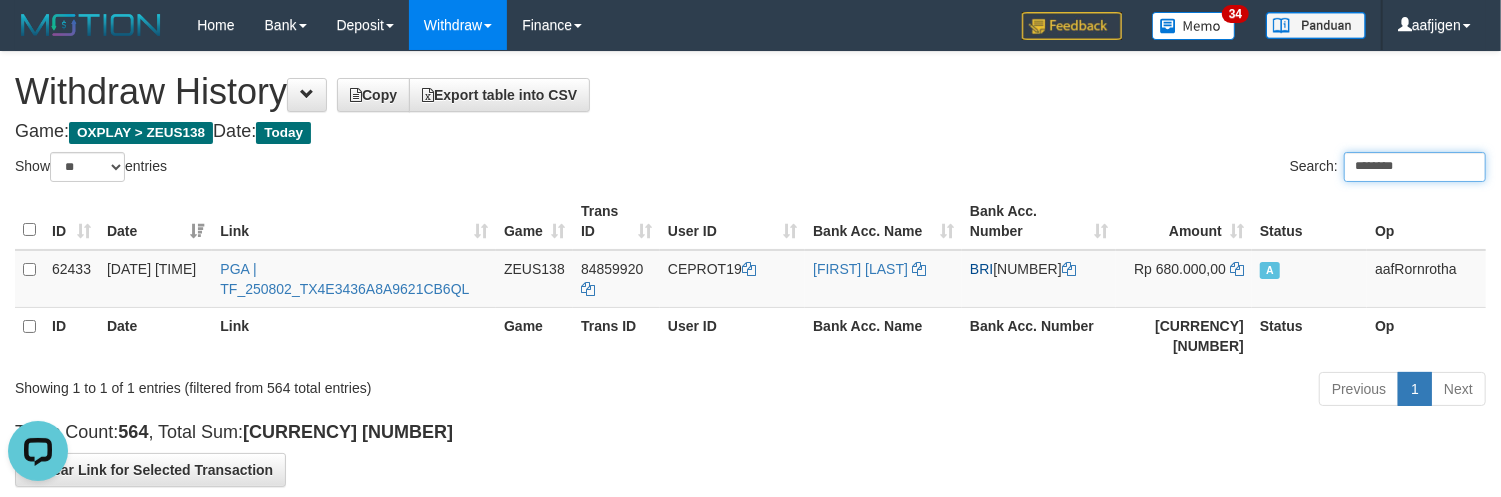 type on "********" 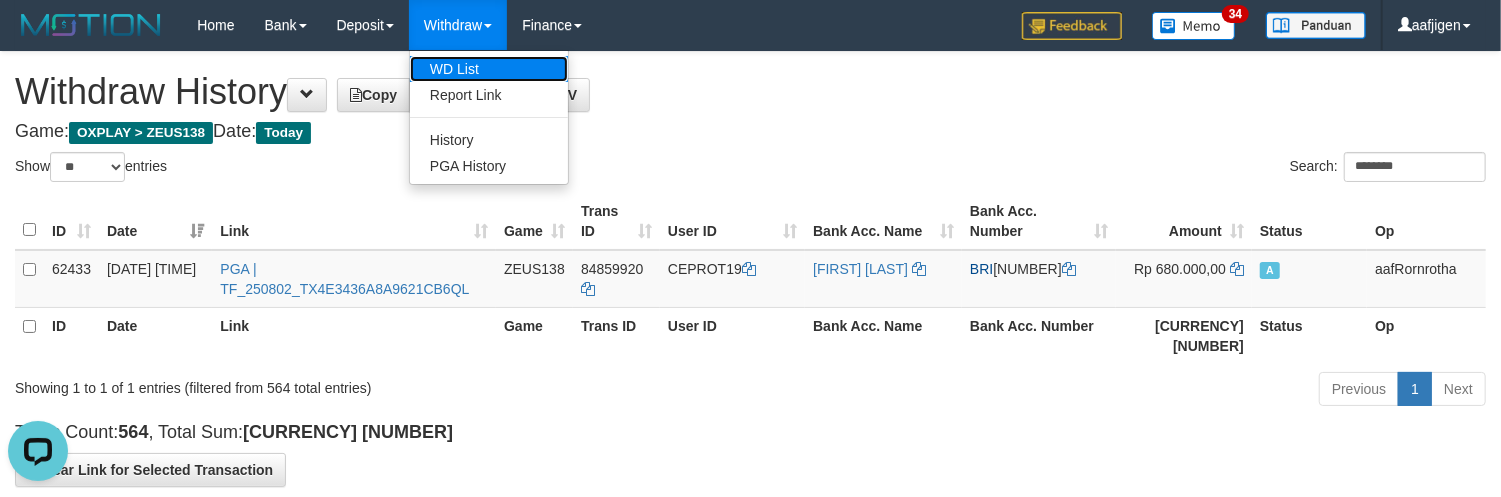 click on "WD List" at bounding box center [489, 69] 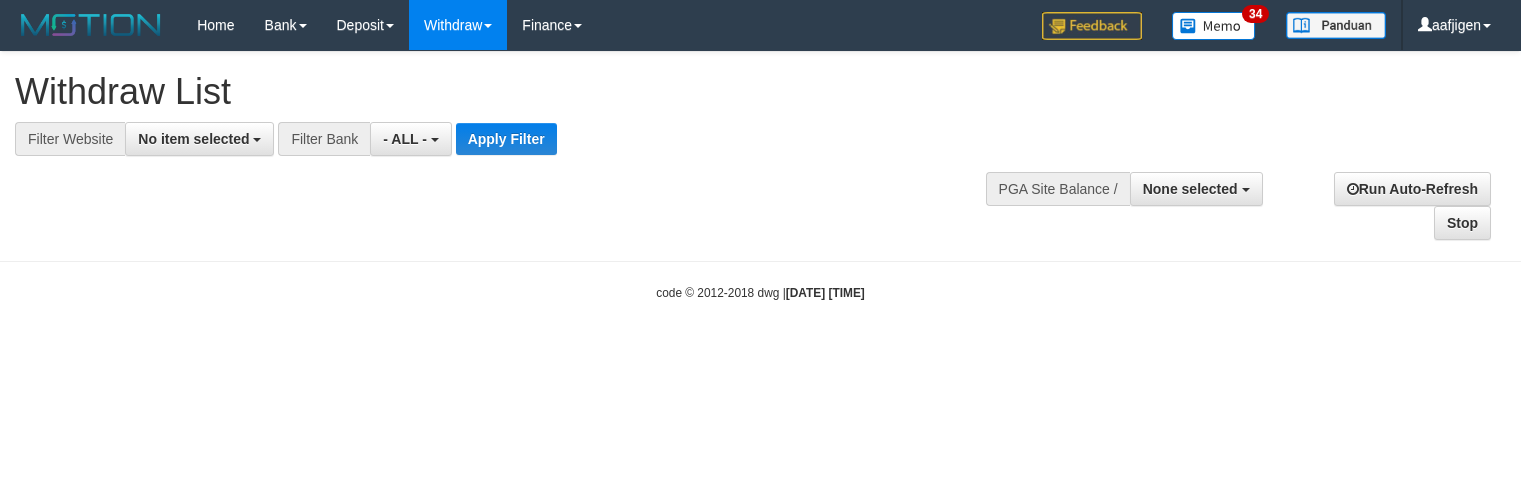 select 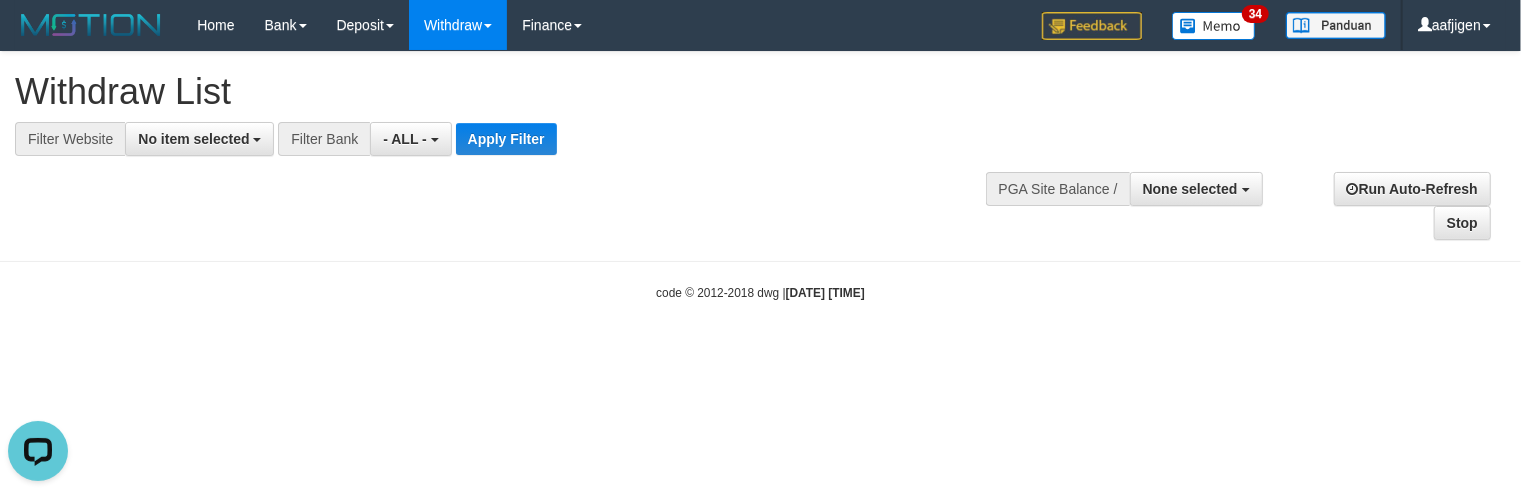 scroll, scrollTop: 0, scrollLeft: 0, axis: both 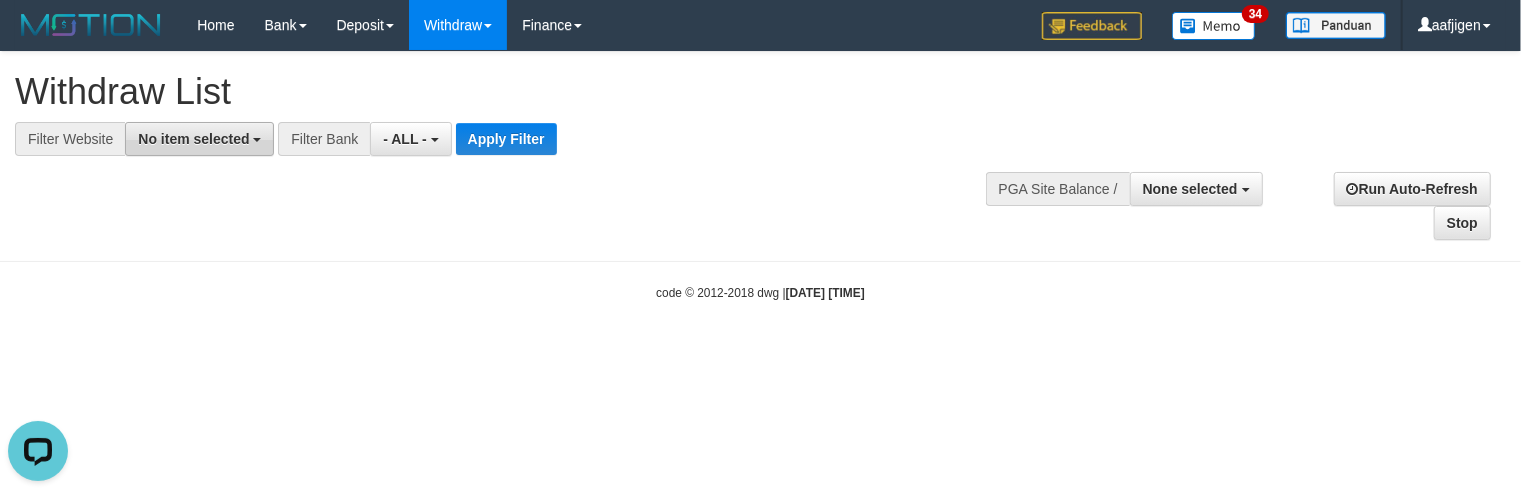 click on "No item selected" at bounding box center [199, 139] 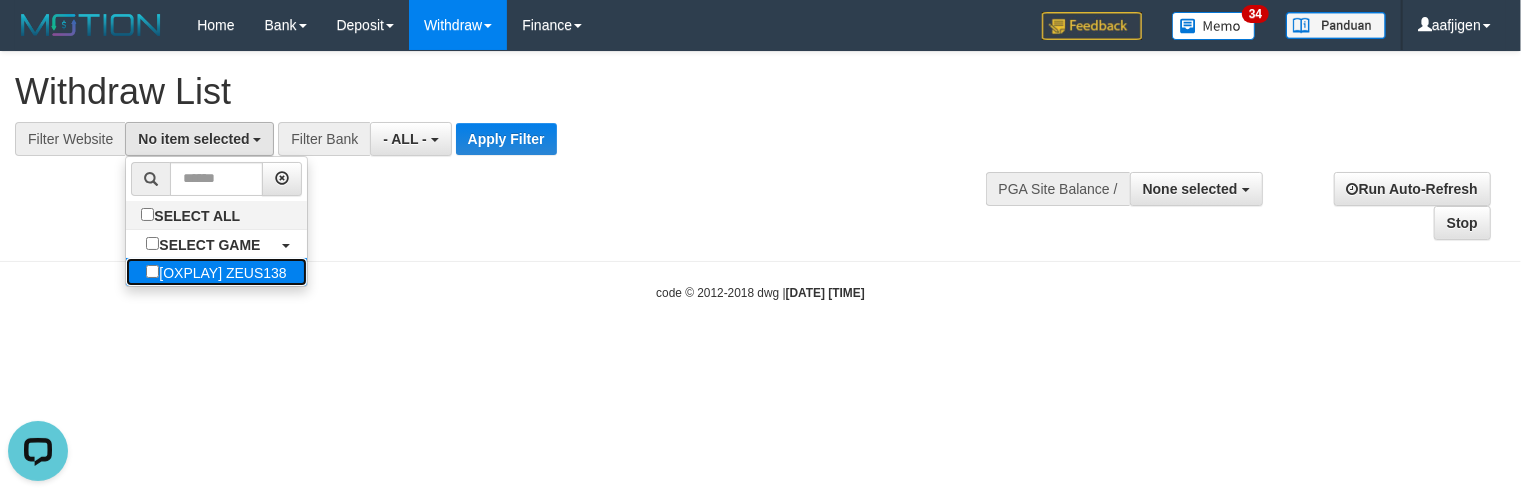 click on "[OXPLAY] ZEUS138" at bounding box center [216, 272] 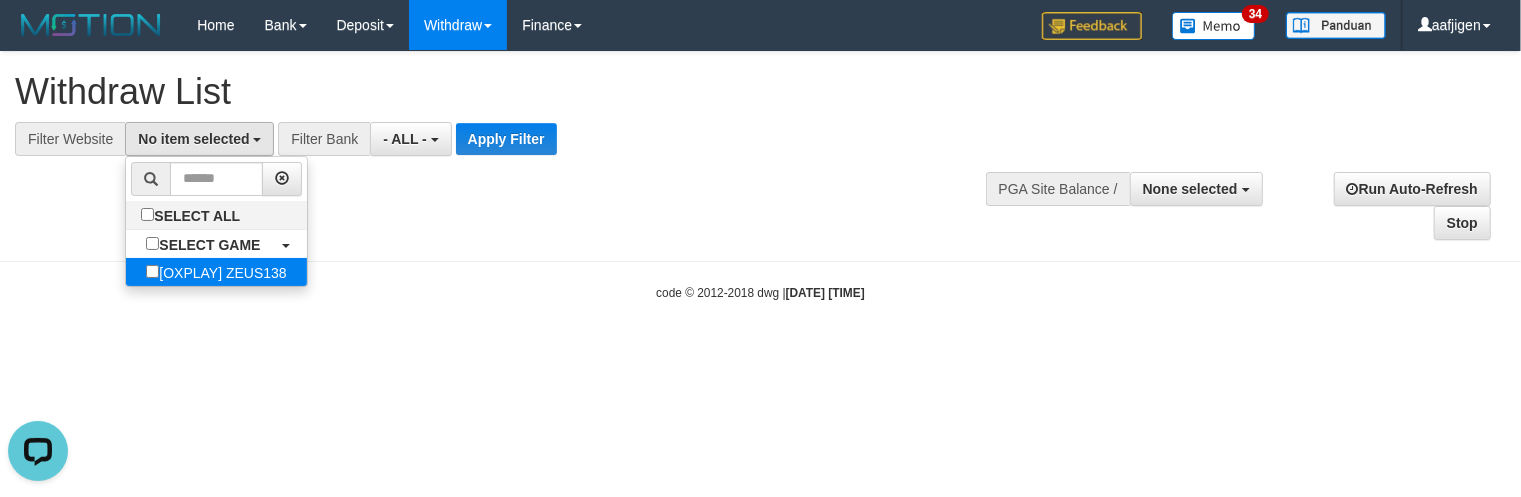 select on "***" 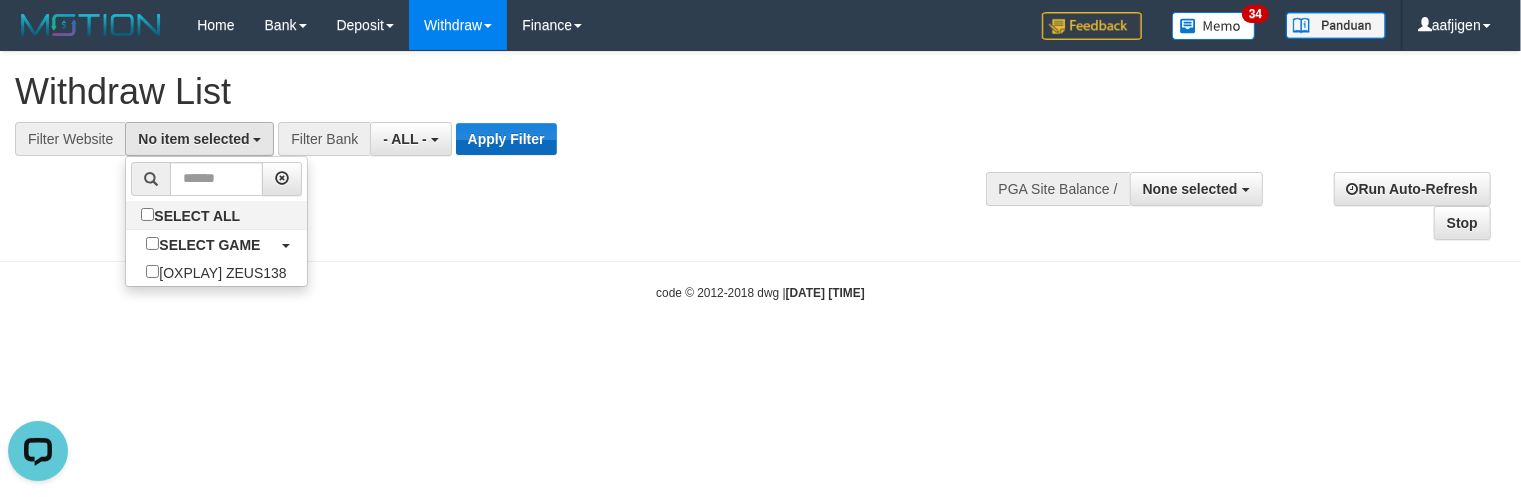 scroll, scrollTop: 17, scrollLeft: 0, axis: vertical 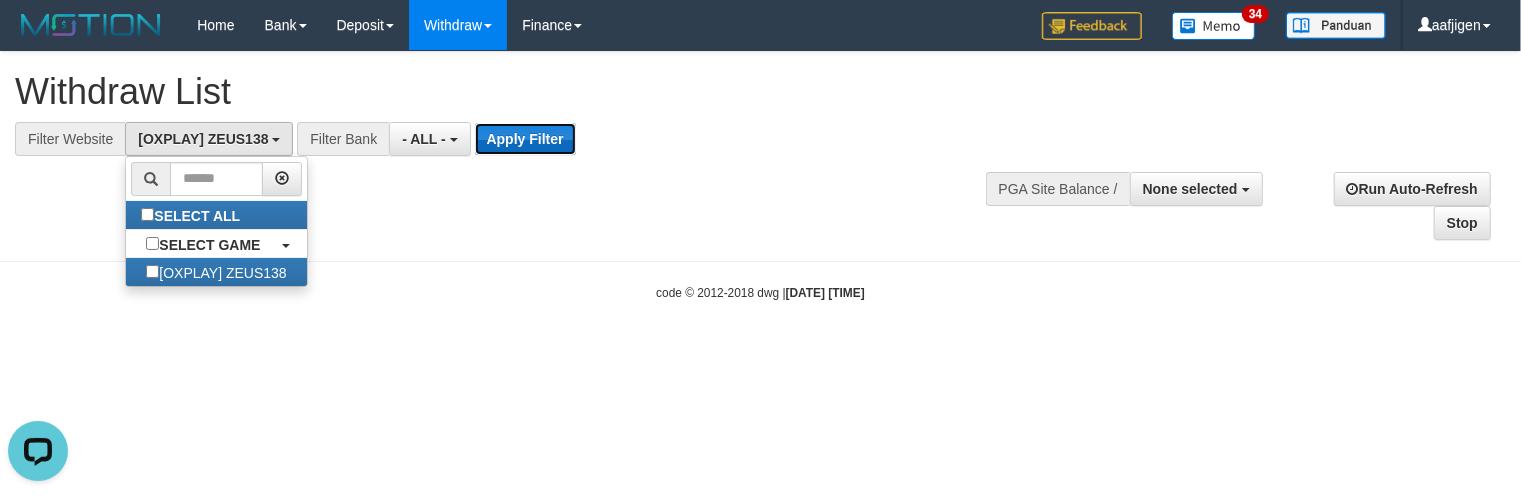 click on "Apply Filter" at bounding box center (525, 139) 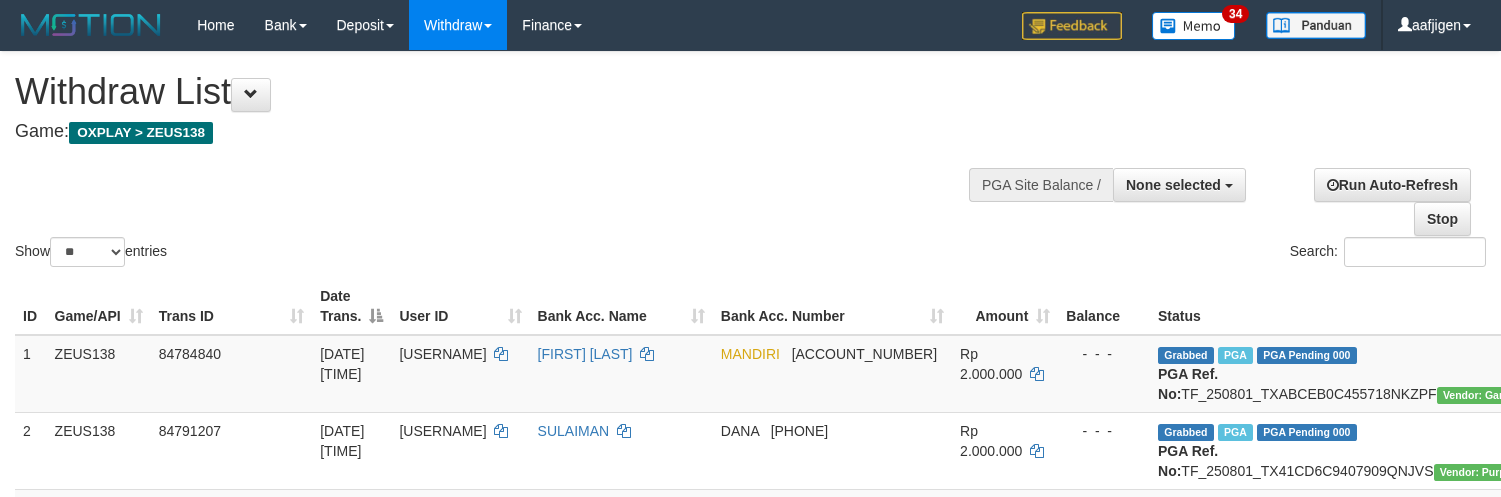 select 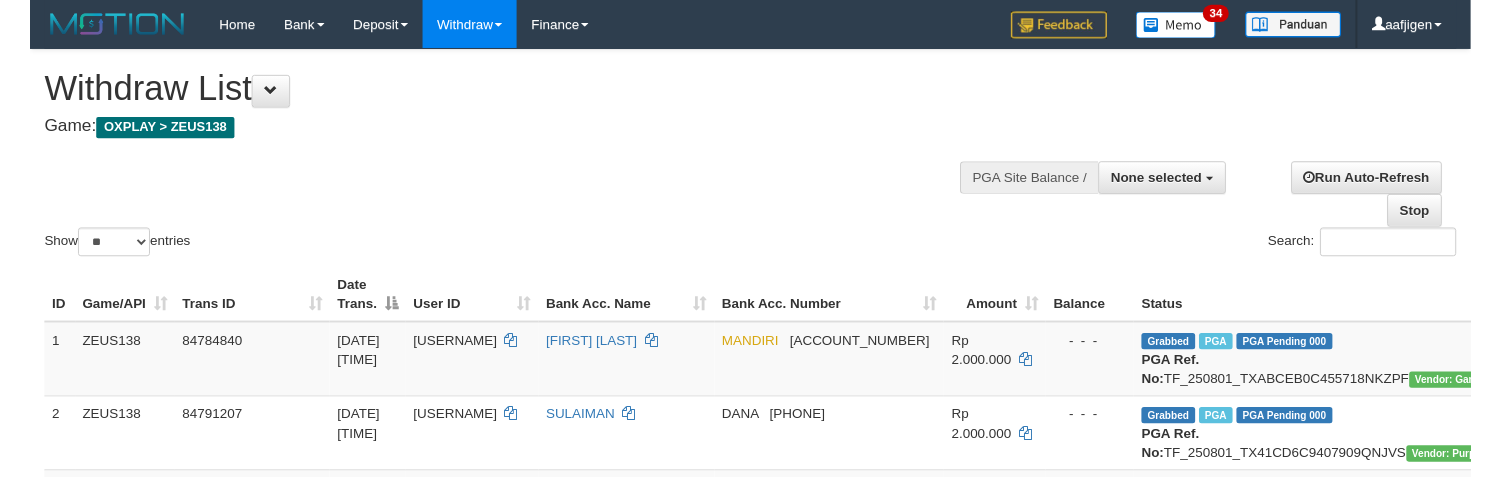 scroll, scrollTop: 0, scrollLeft: 0, axis: both 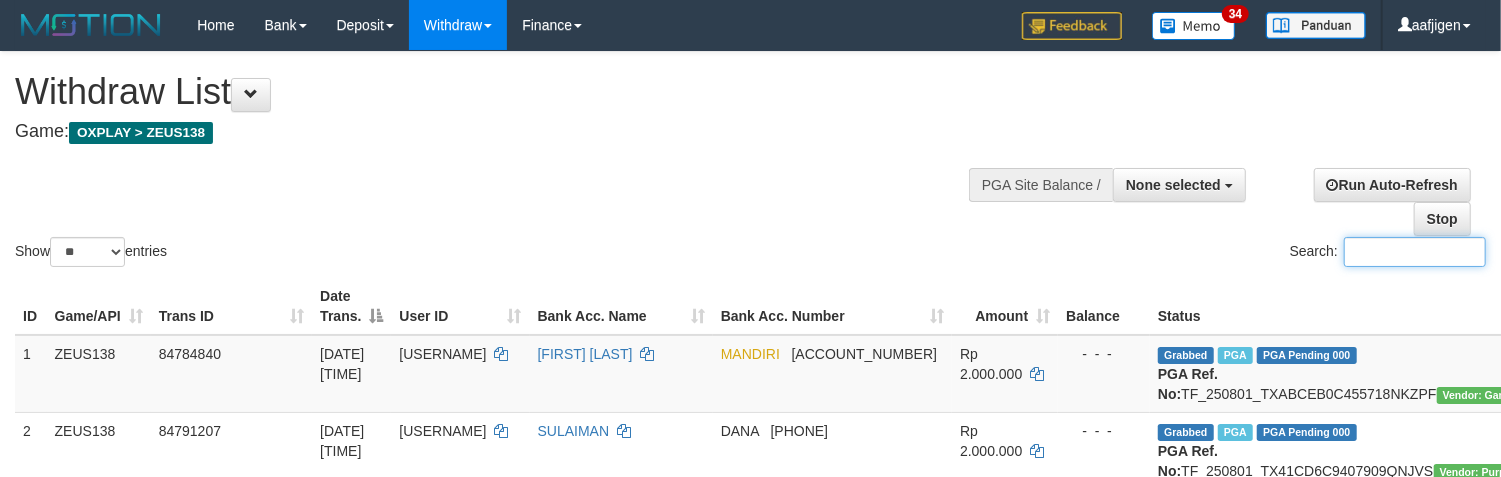 click on "Search:" at bounding box center (1415, 252) 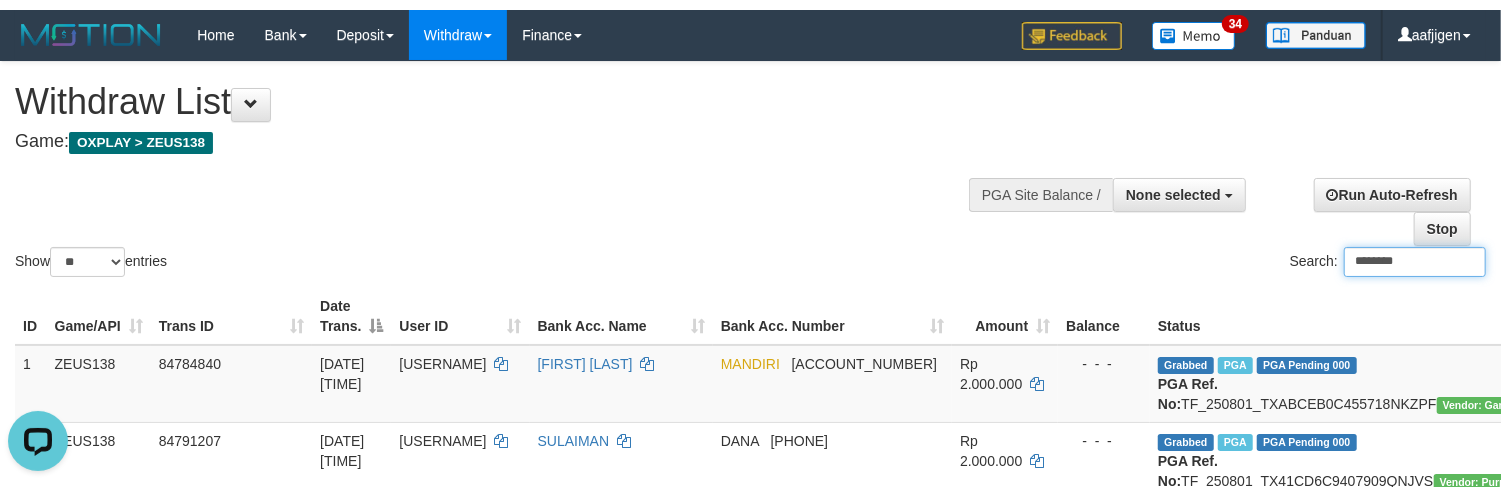 scroll, scrollTop: 0, scrollLeft: 0, axis: both 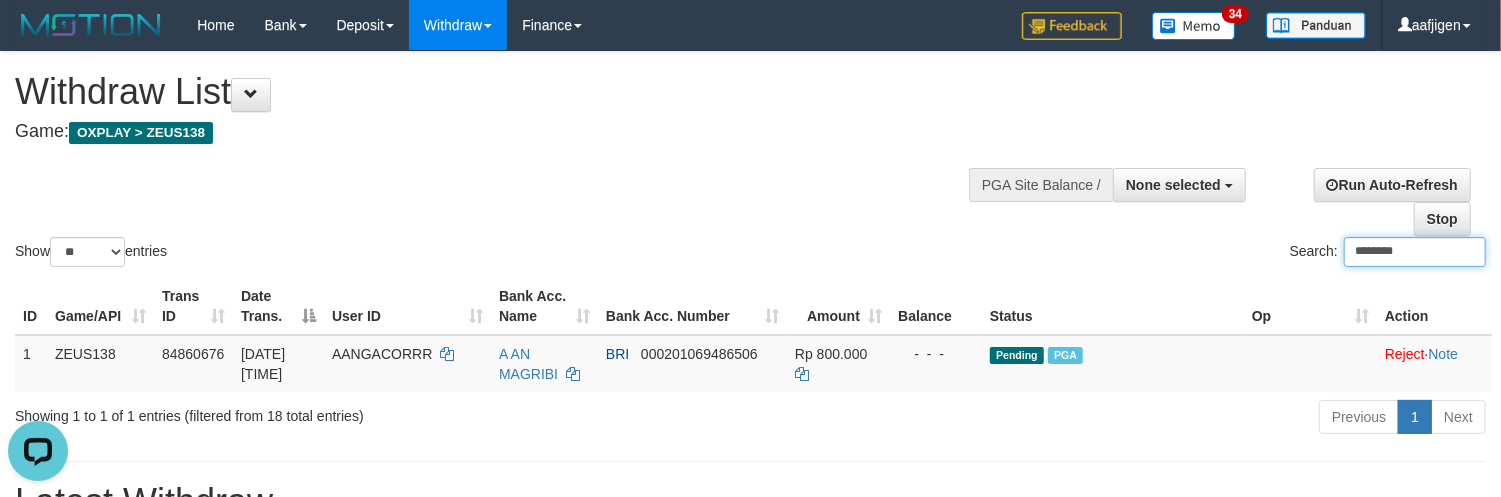 type on "********" 